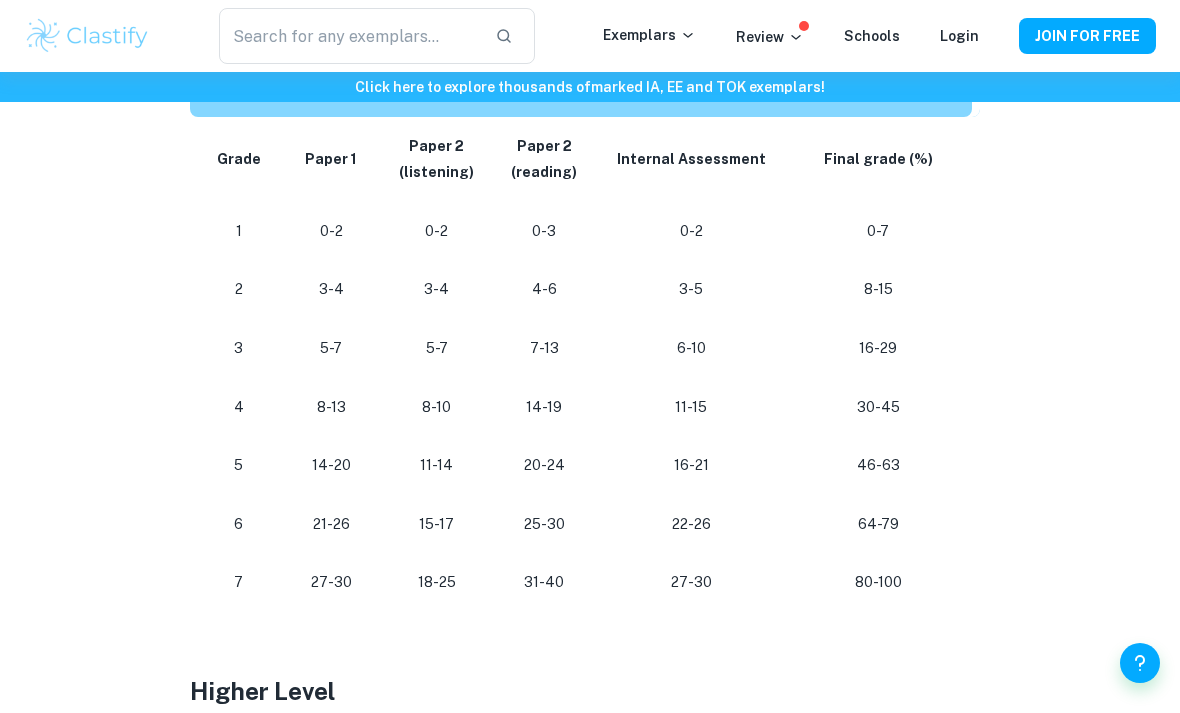 scroll, scrollTop: 984, scrollLeft: 0, axis: vertical 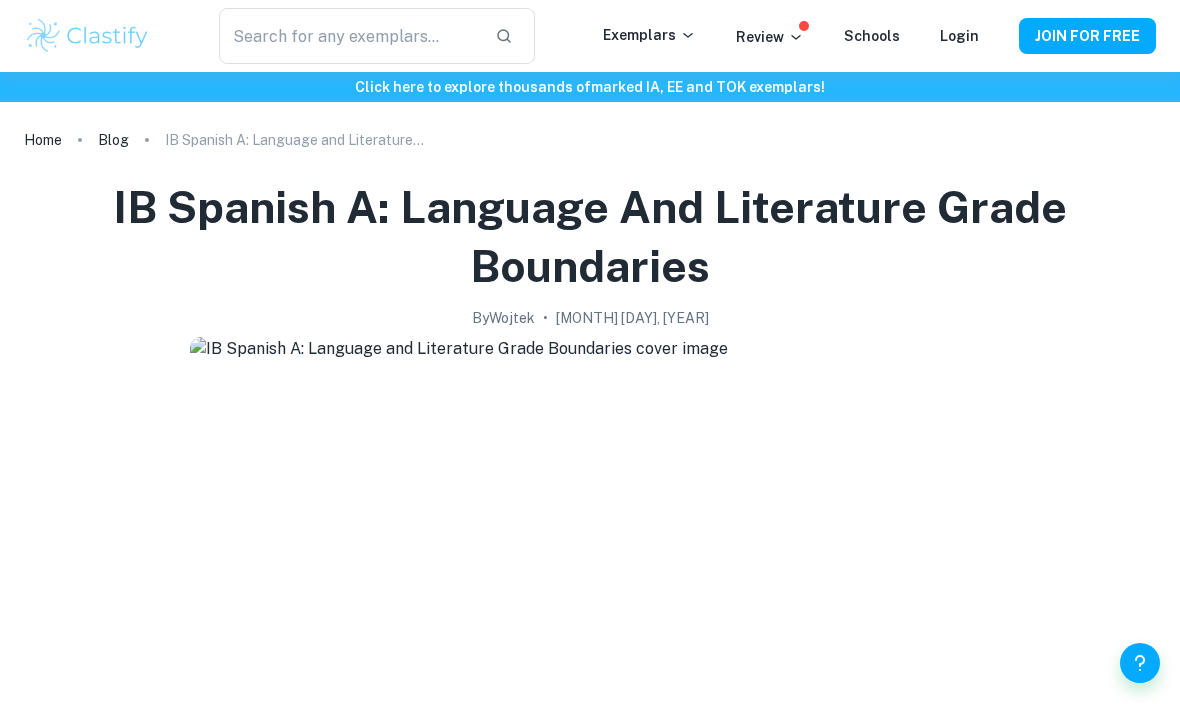 click on "Blog" at bounding box center (113, 140) 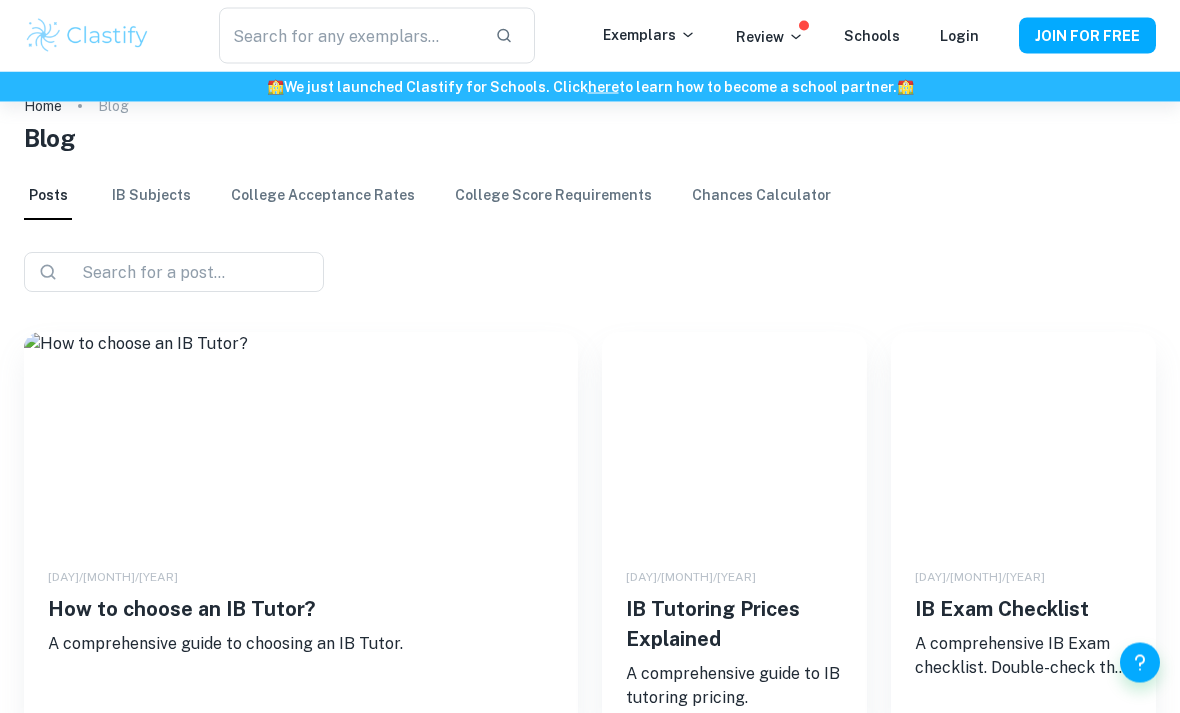 scroll, scrollTop: 0, scrollLeft: 0, axis: both 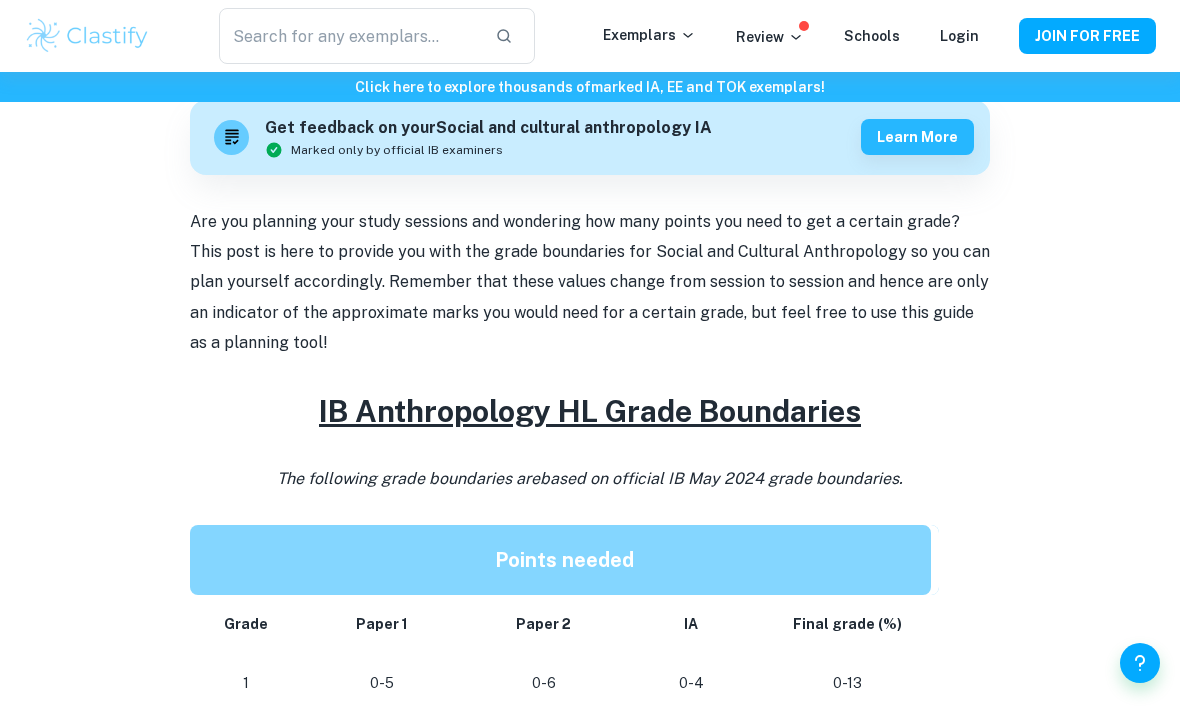 click on "Exemplars" at bounding box center (649, 35) 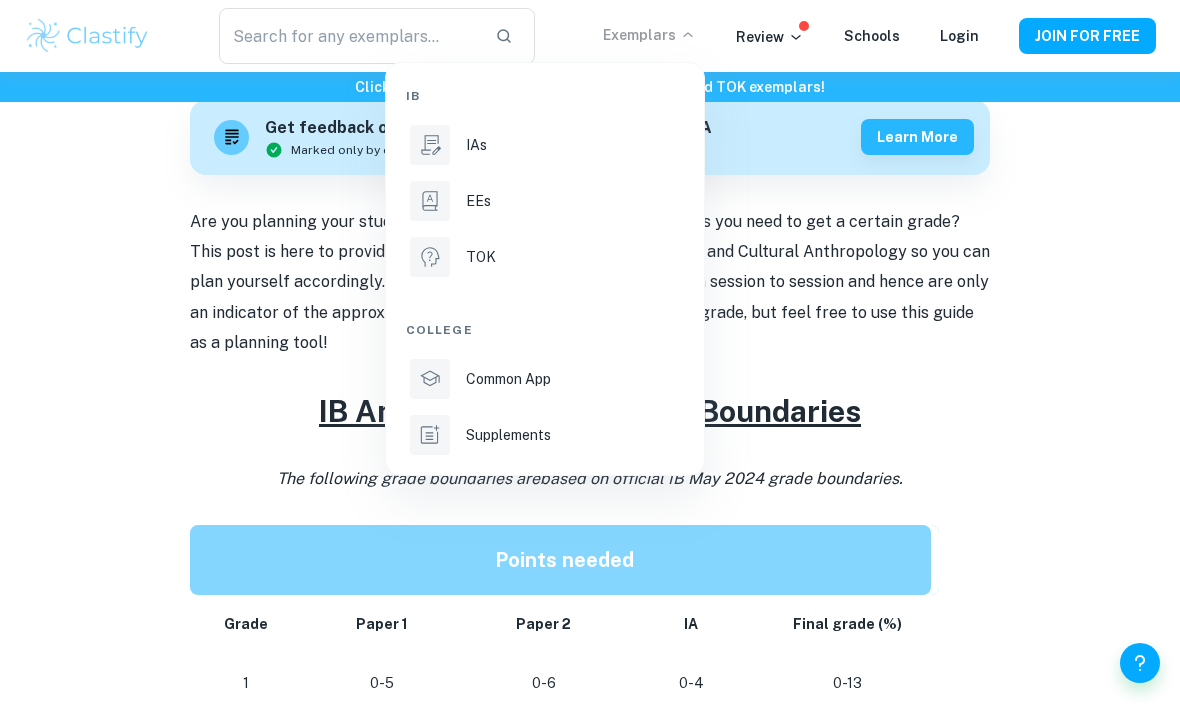 click on "IAs" at bounding box center [573, 145] 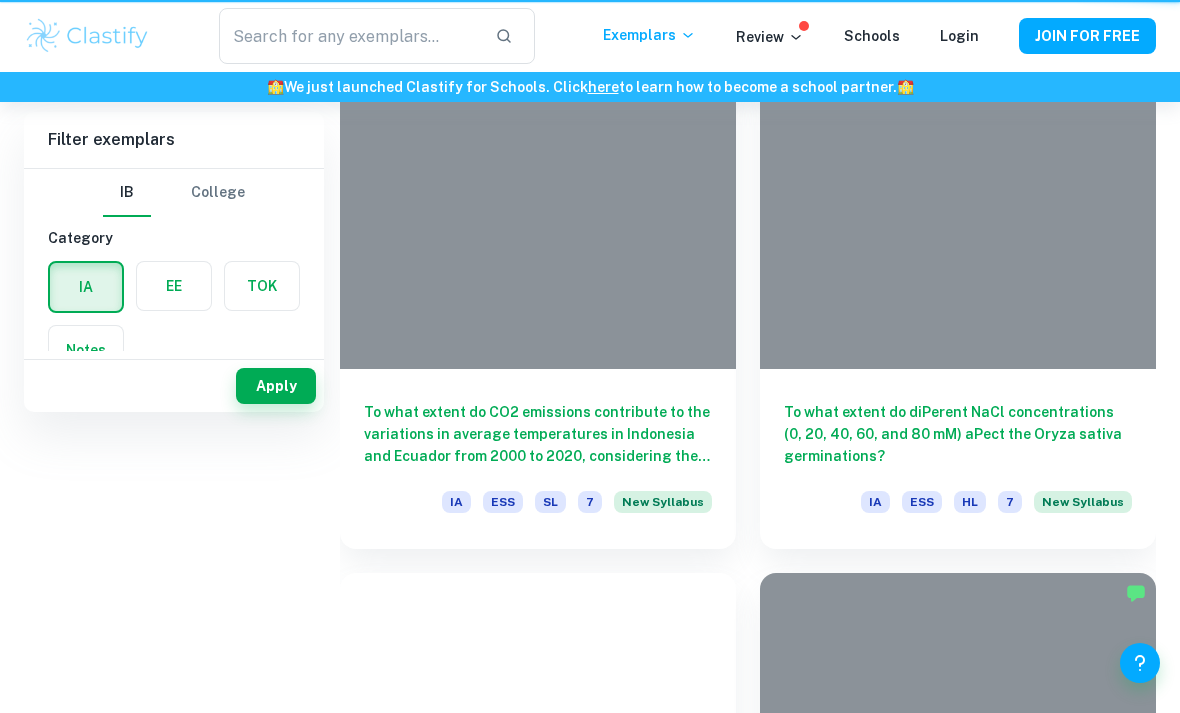 scroll, scrollTop: 0, scrollLeft: 0, axis: both 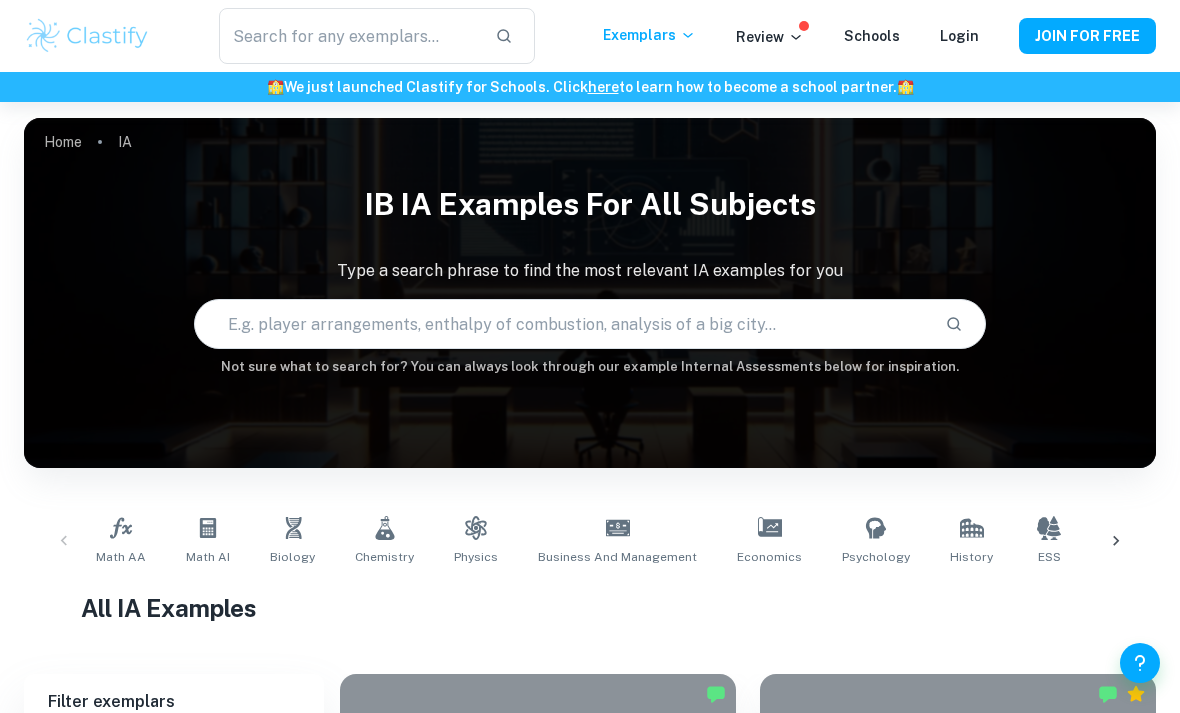click 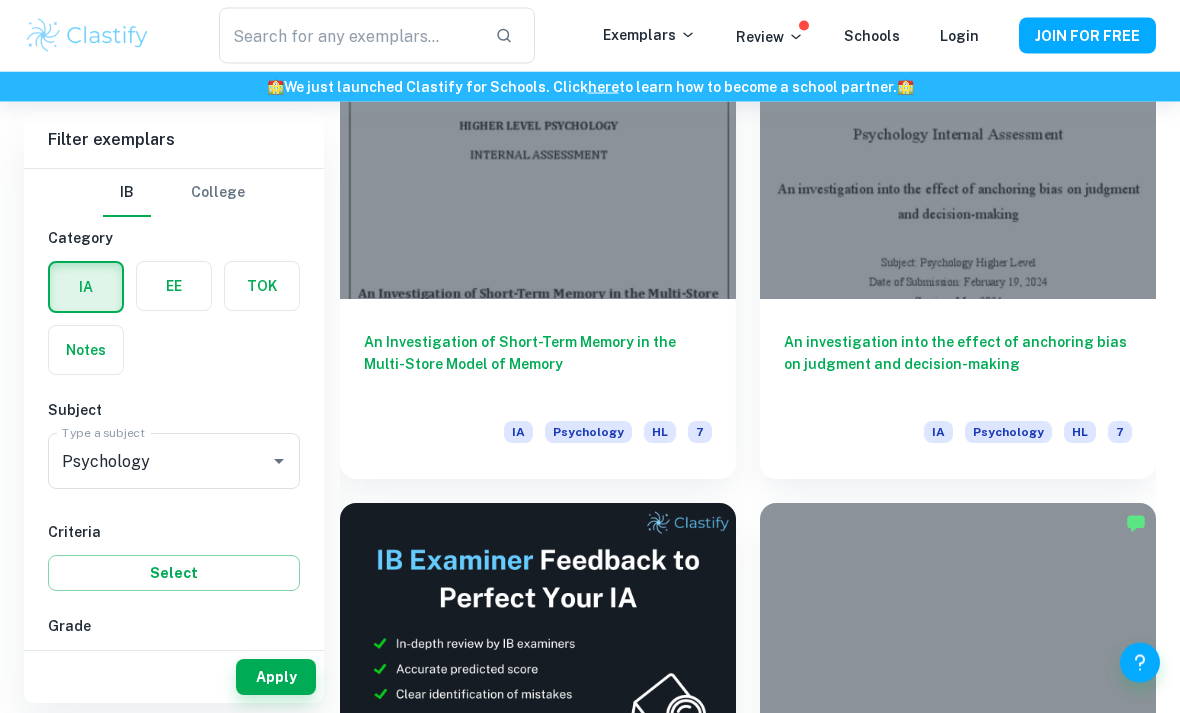 scroll, scrollTop: 672, scrollLeft: 0, axis: vertical 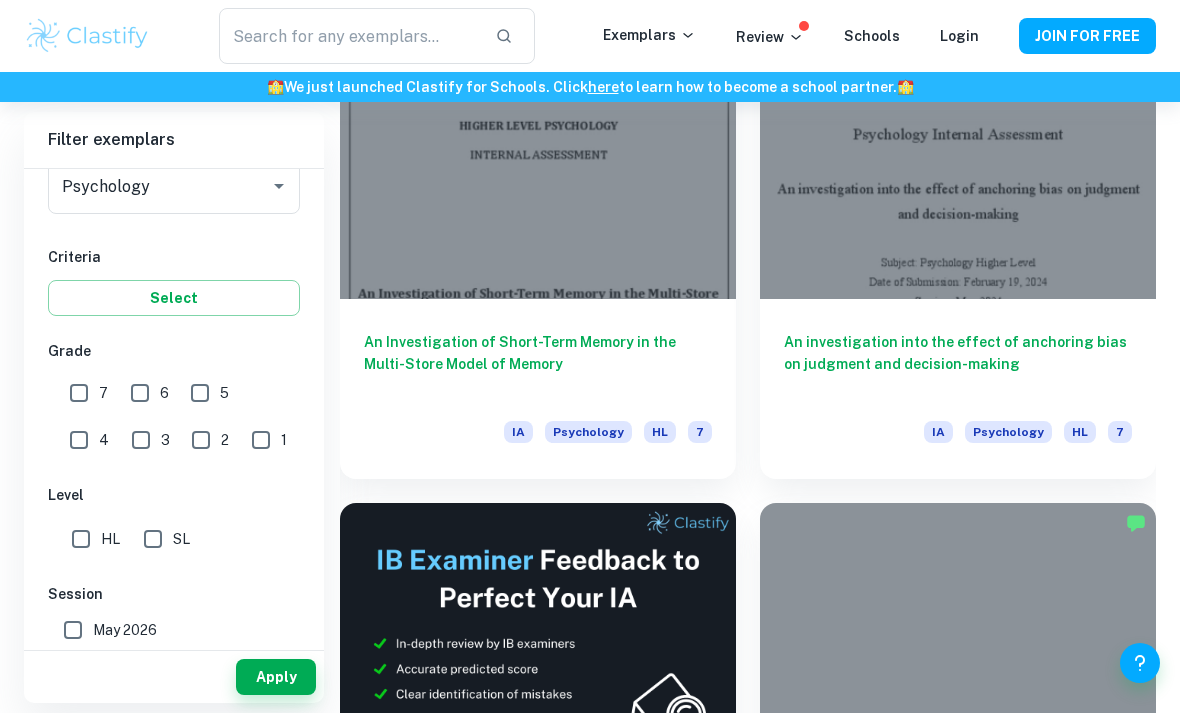 click on "HL" at bounding box center [81, 539] 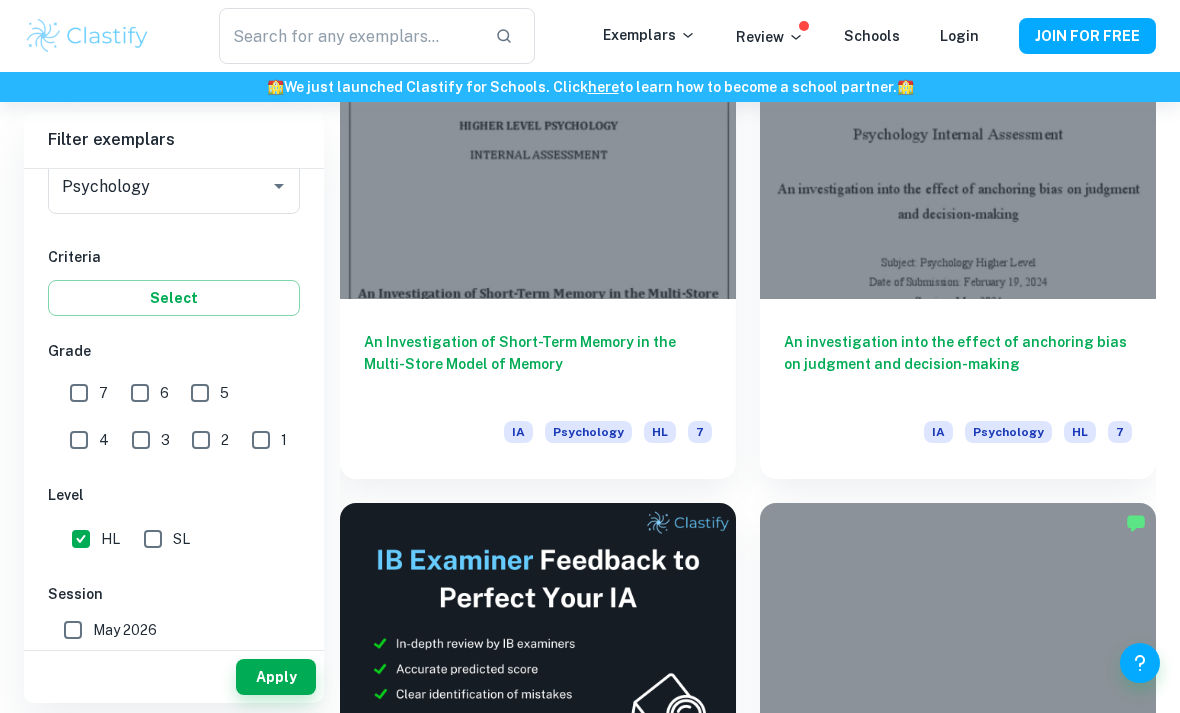 click on "7" at bounding box center (79, 393) 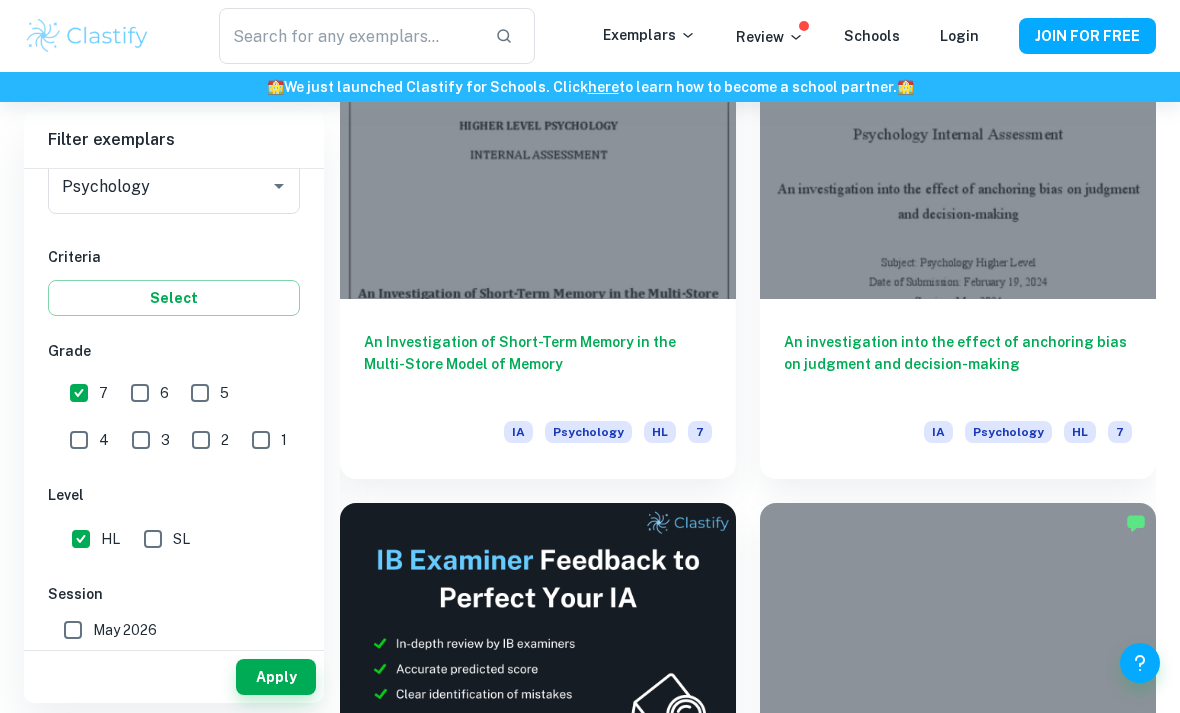 click on "Apply" at bounding box center (276, 677) 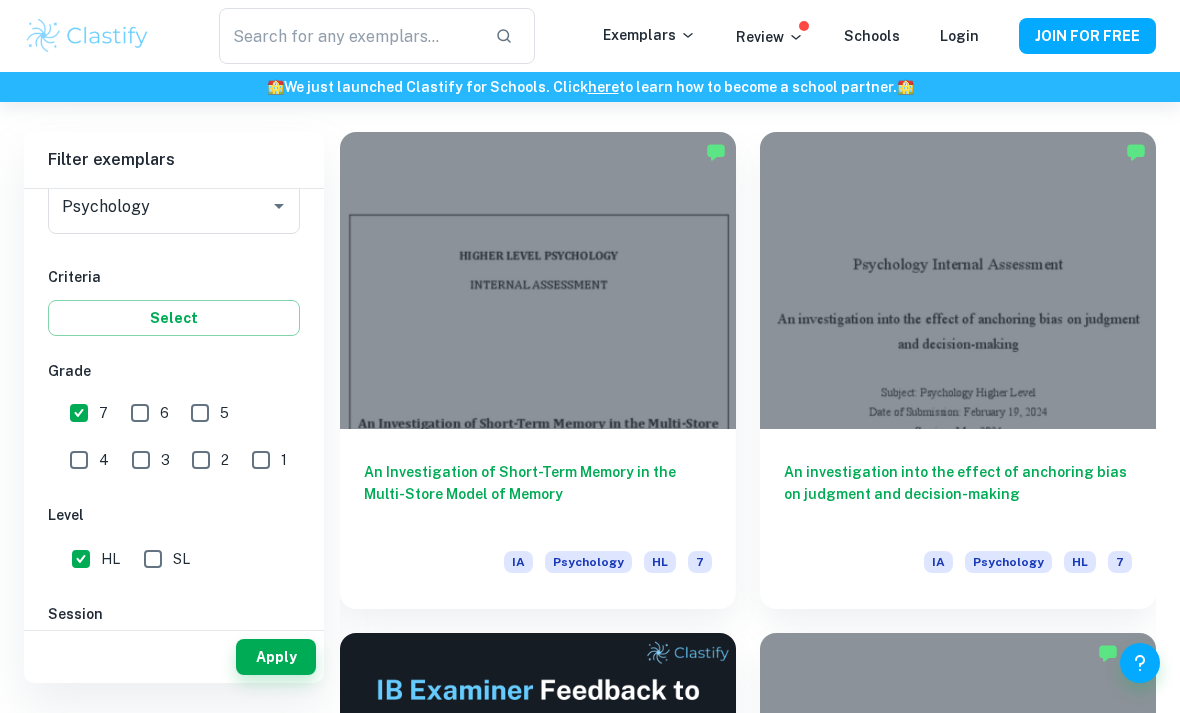 scroll, scrollTop: 522, scrollLeft: 0, axis: vertical 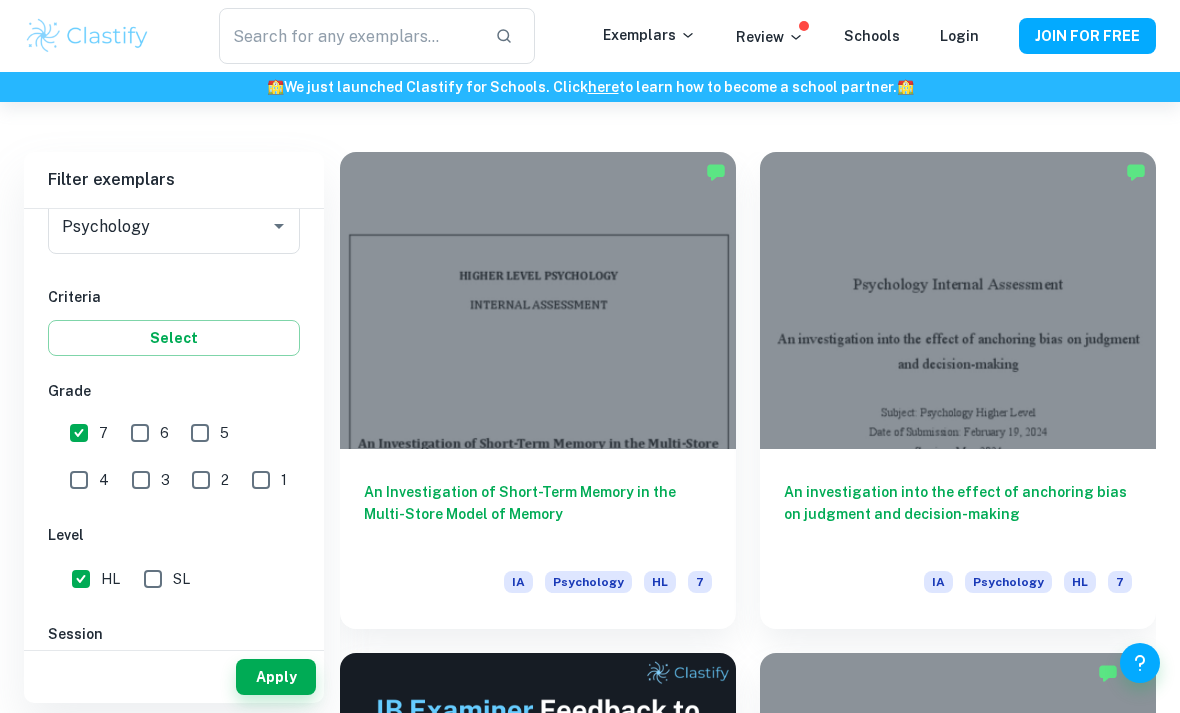 click at bounding box center [538, 300] 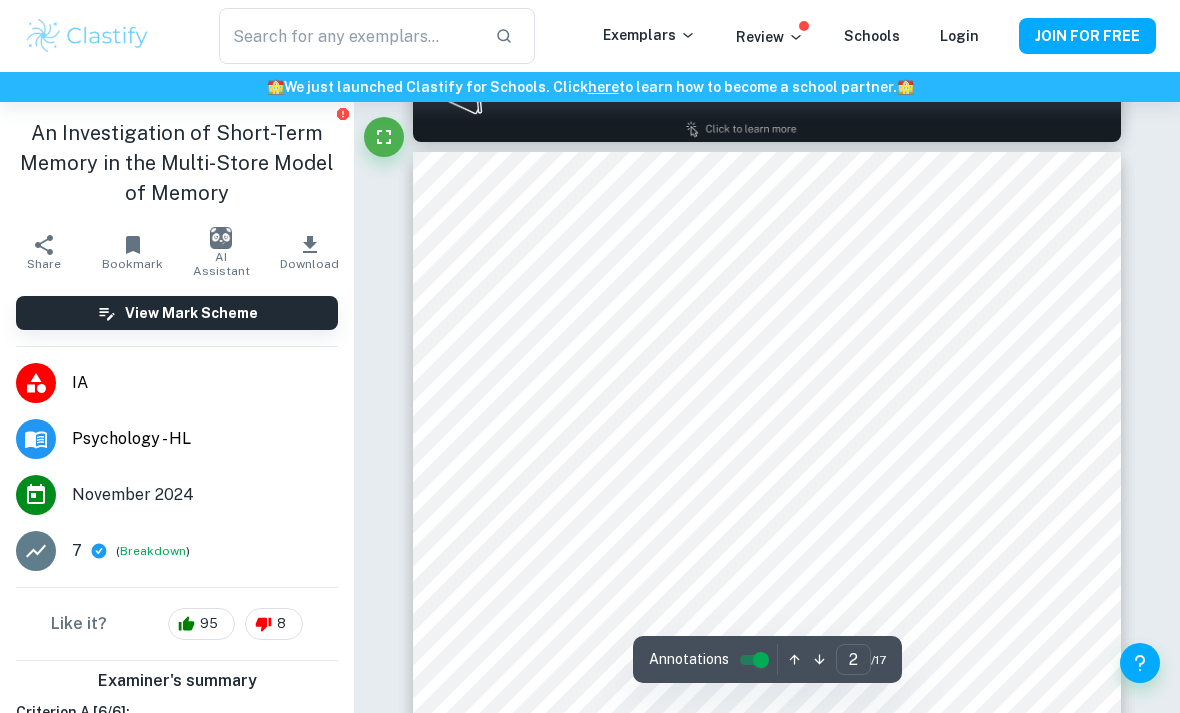 scroll, scrollTop: 1014, scrollLeft: 0, axis: vertical 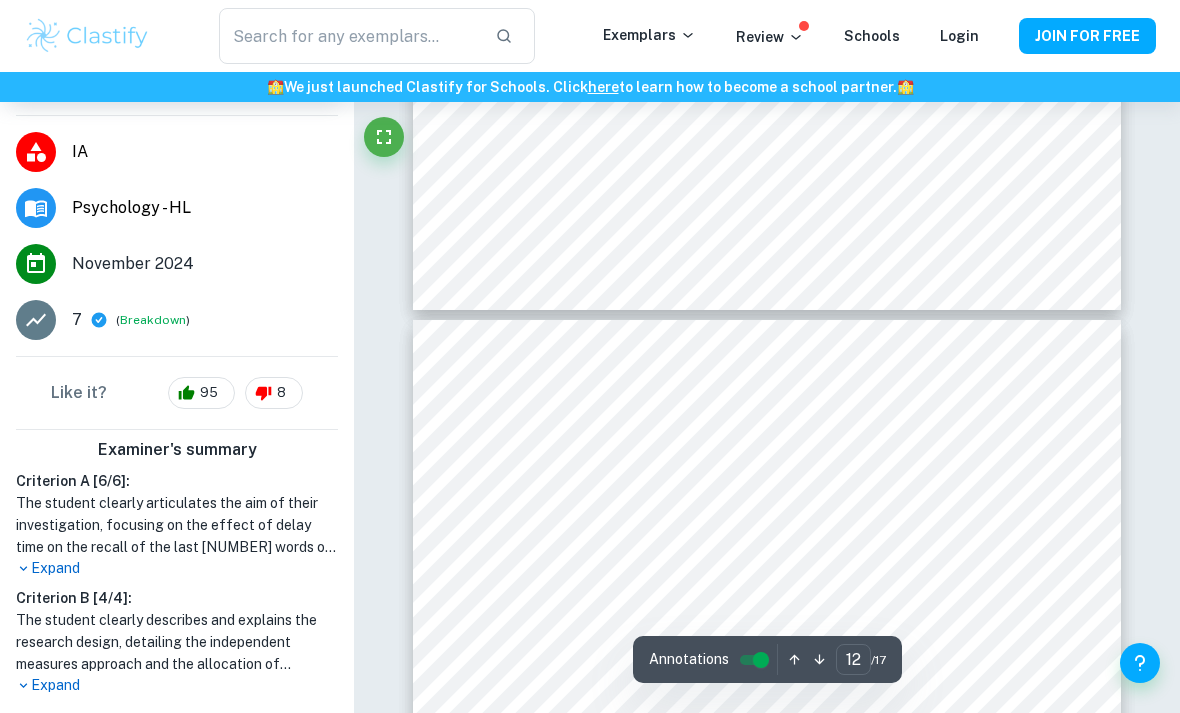 type on "11" 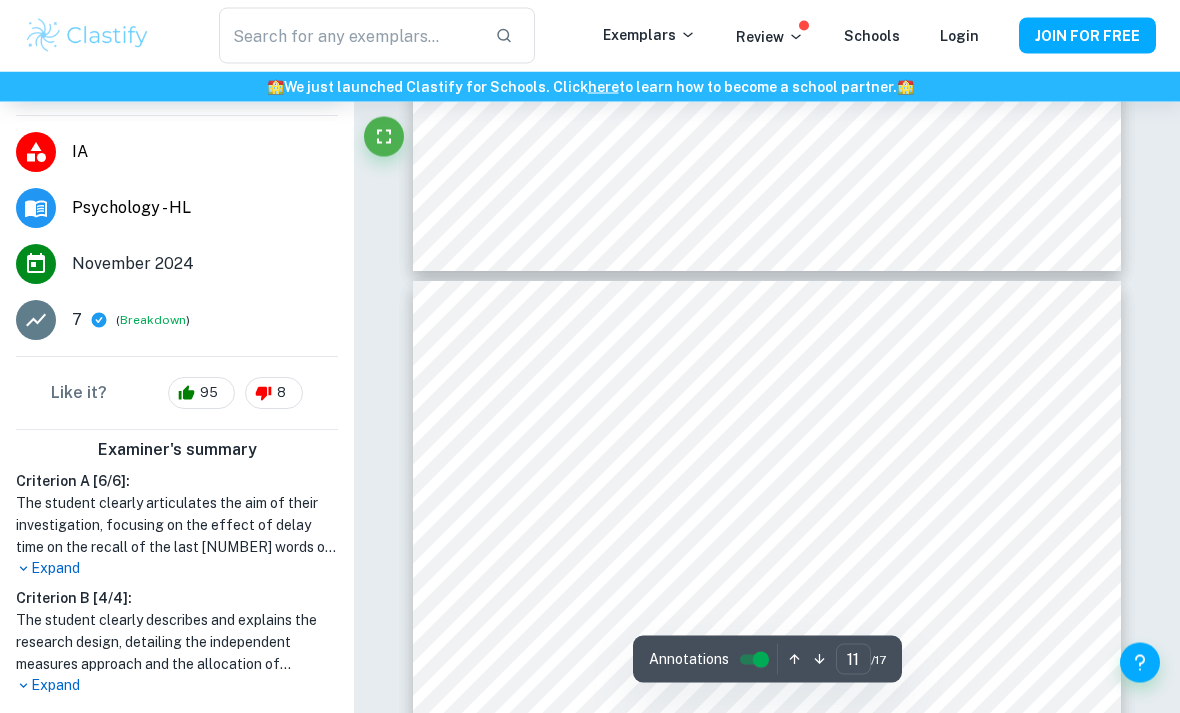 scroll, scrollTop: 9389, scrollLeft: 0, axis: vertical 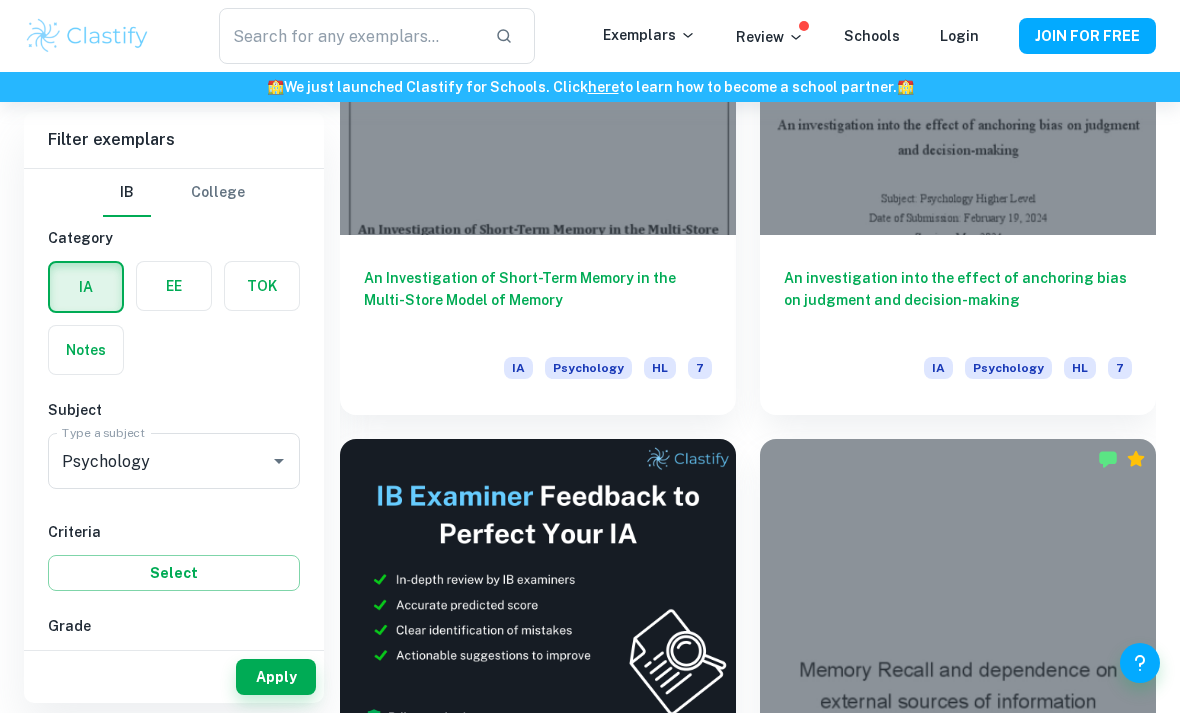 click on "An investigation into the effect of anchoring bias on judgment and decision-making IA Psychology HL [NUMBER]" at bounding box center (958, 325) 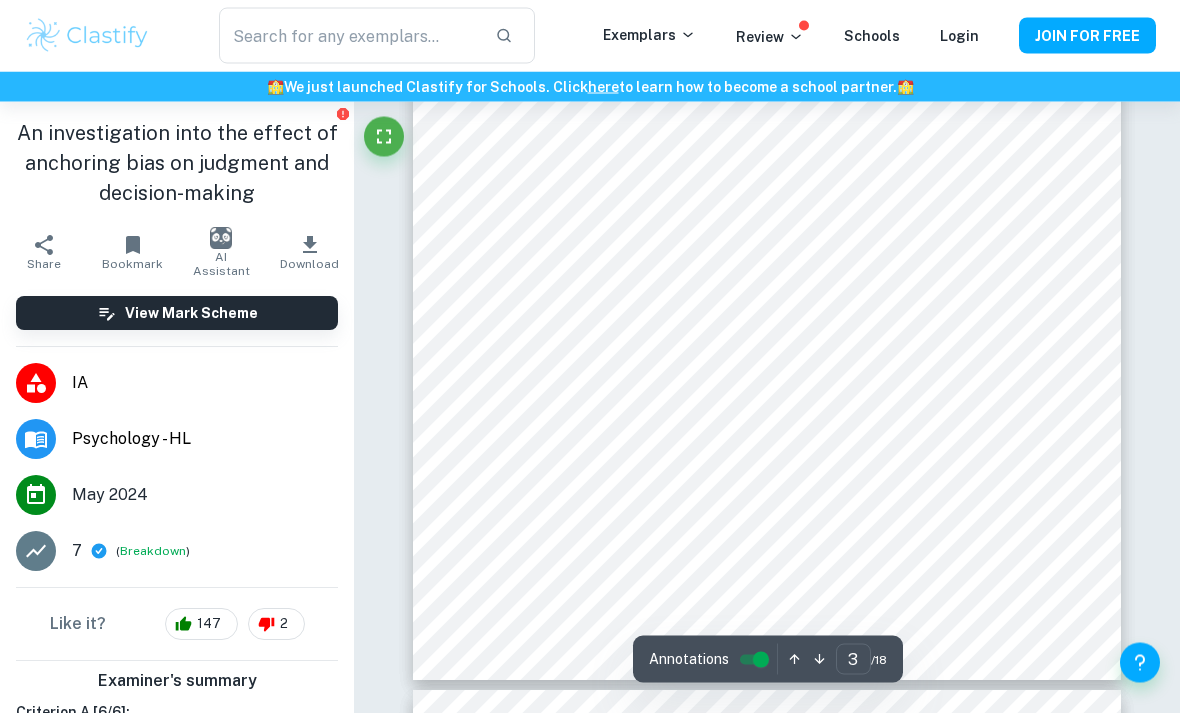 scroll, scrollTop: 2442, scrollLeft: 0, axis: vertical 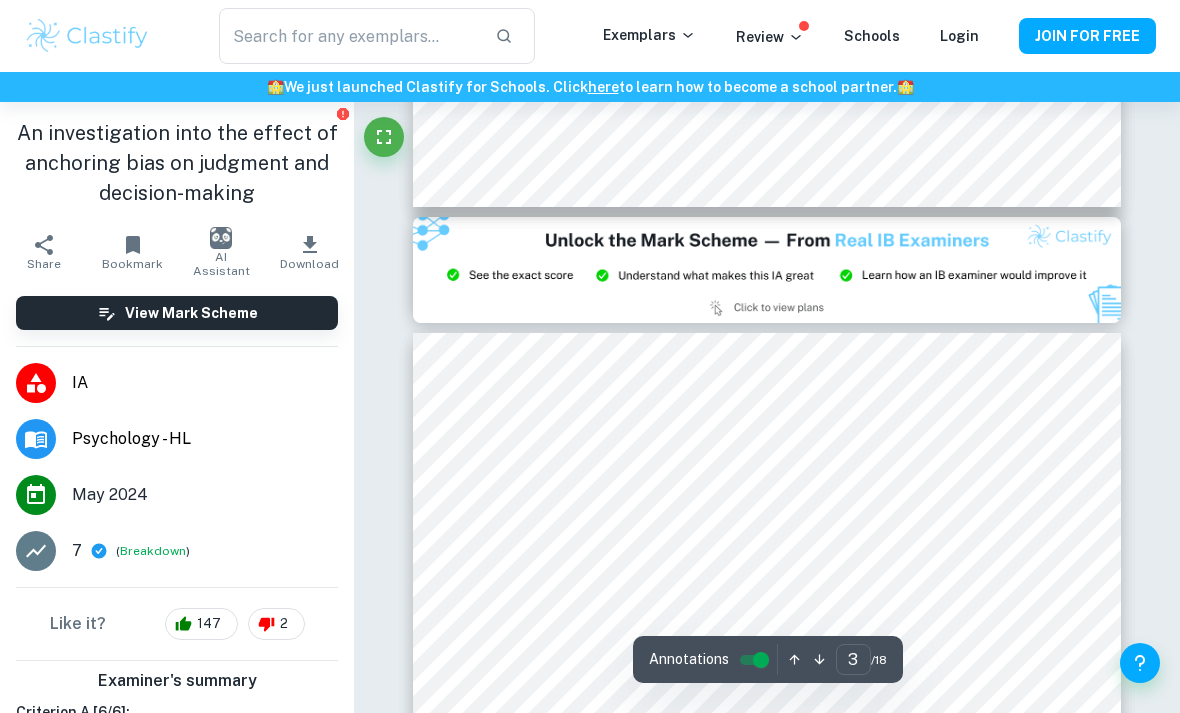 type on "2" 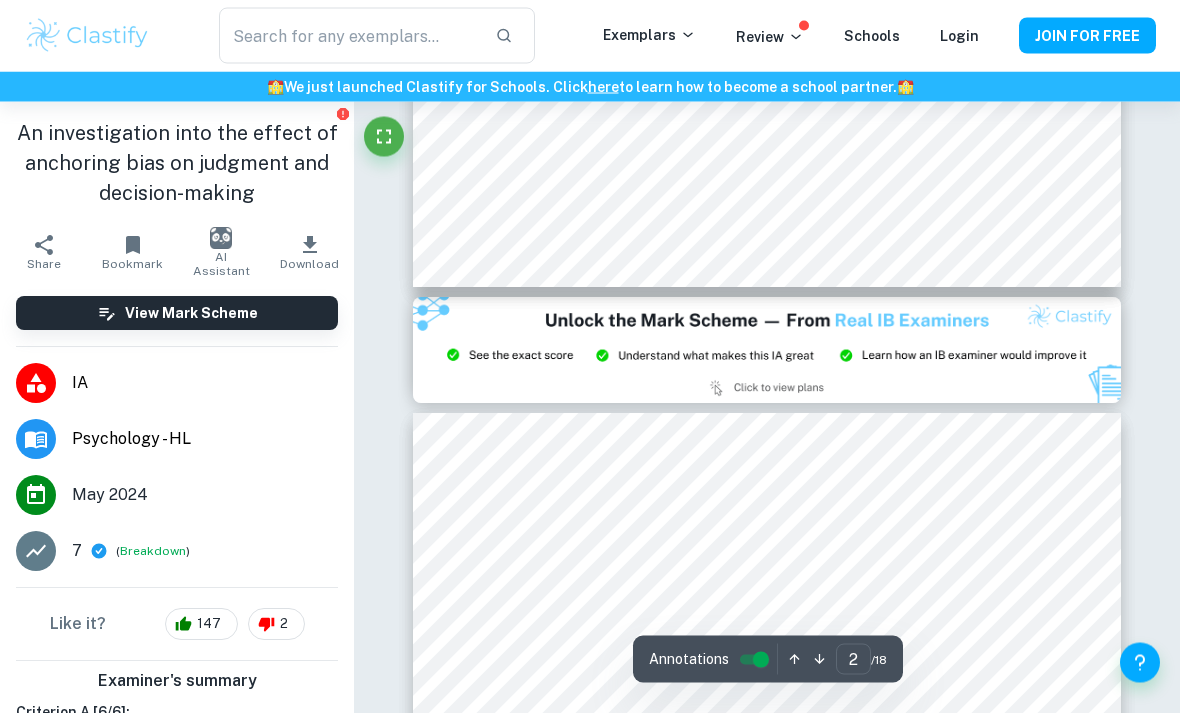 scroll, scrollTop: 1761, scrollLeft: 0, axis: vertical 